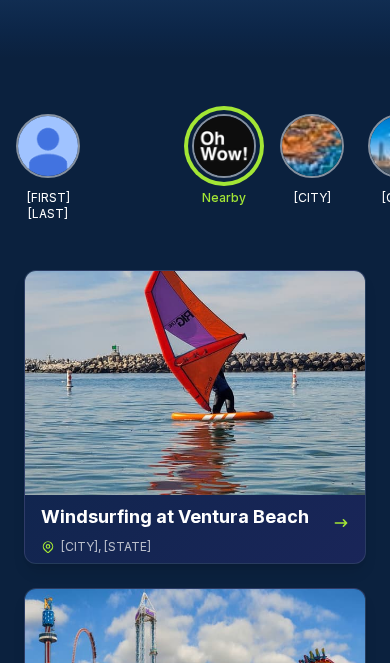 scroll, scrollTop: 0, scrollLeft: 0, axis: both 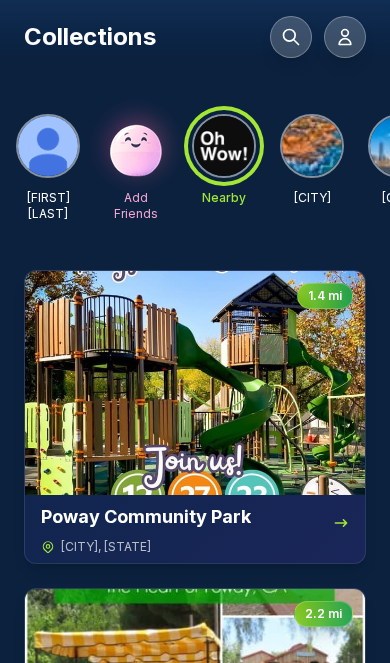 click 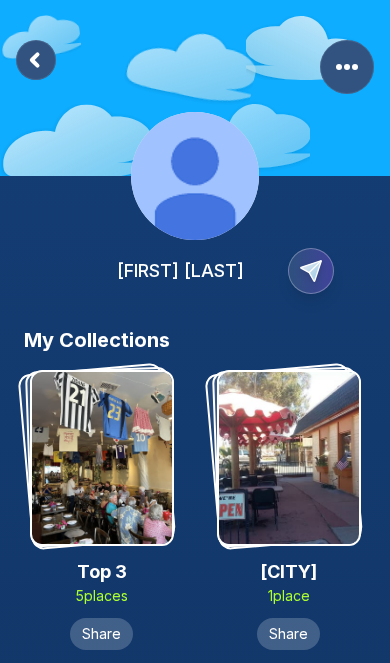 click 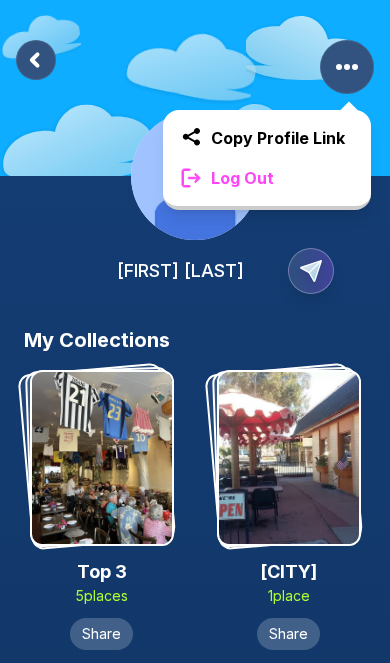 click on "Log Out" at bounding box center (267, 178) 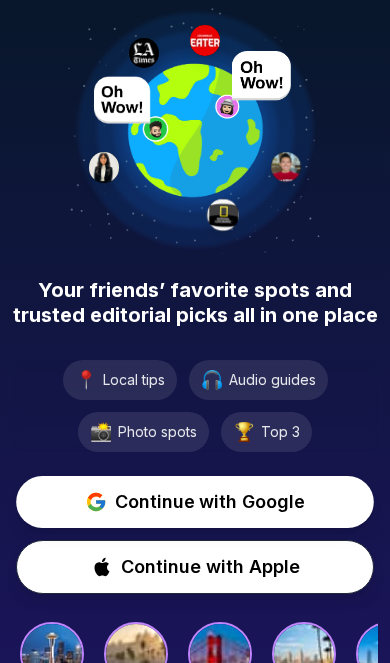 click on "Continue with Google" at bounding box center [210, 502] 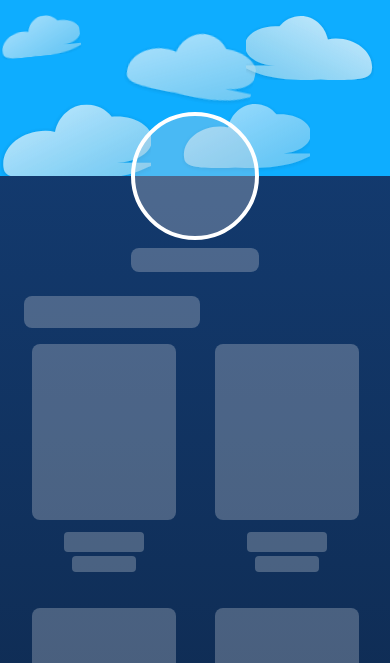 scroll, scrollTop: 323, scrollLeft: 0, axis: vertical 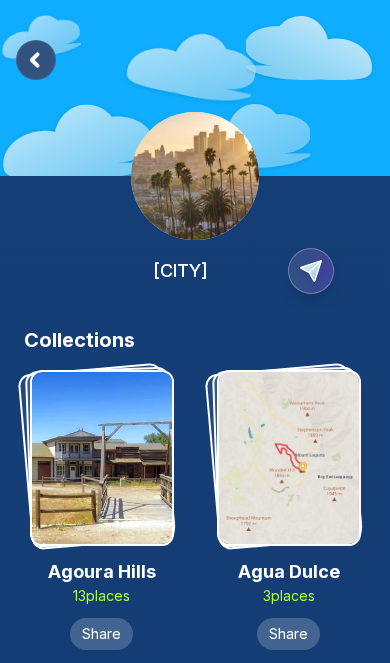 click 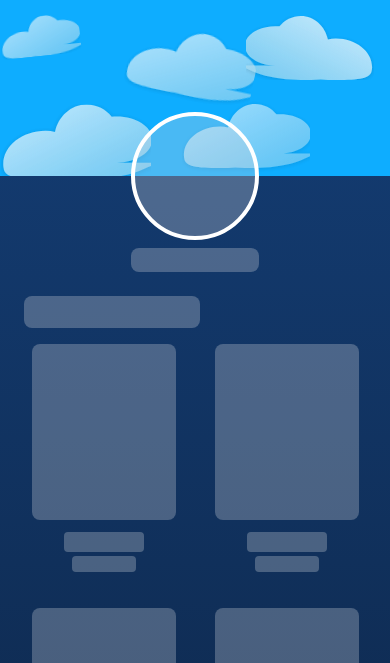 scroll, scrollTop: 97, scrollLeft: 0, axis: vertical 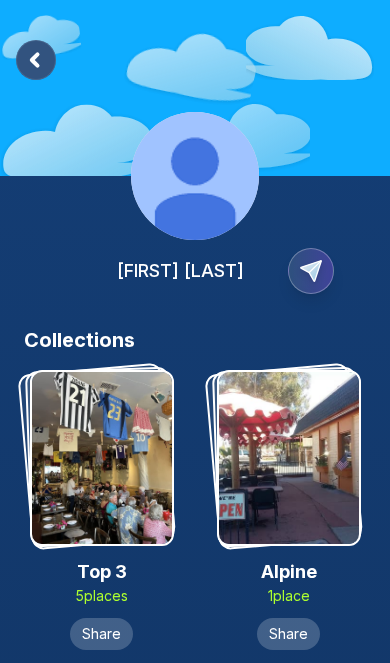 click 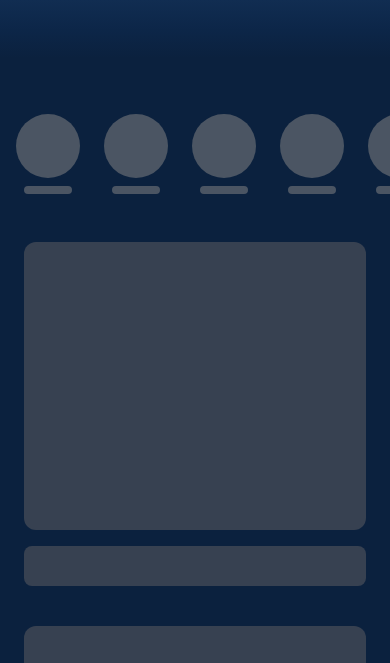 scroll, scrollTop: 0, scrollLeft: 0, axis: both 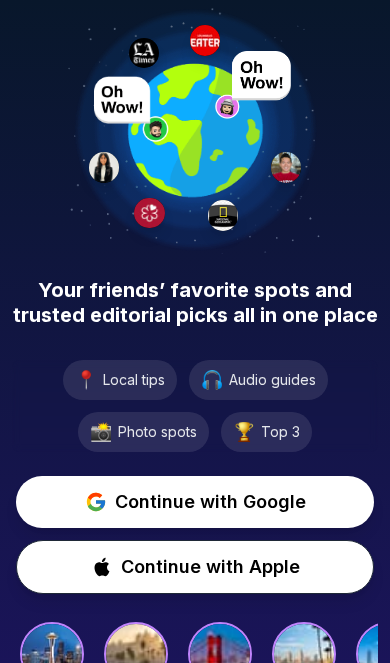 click on "Continue with Google" at bounding box center [210, 502] 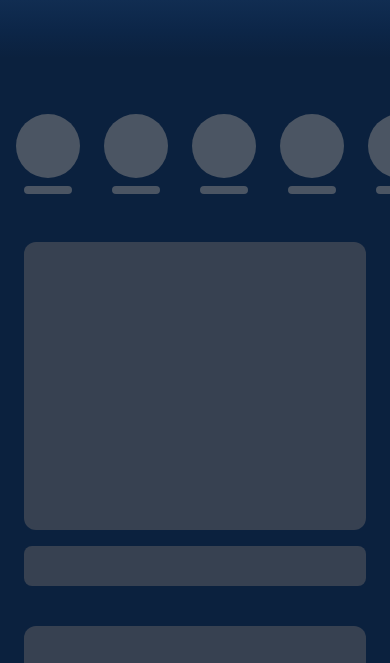 scroll, scrollTop: 0, scrollLeft: 0, axis: both 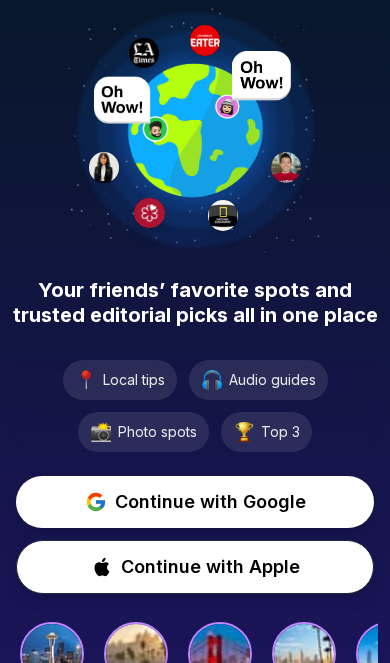 click on "Continue with Google" at bounding box center (210, 502) 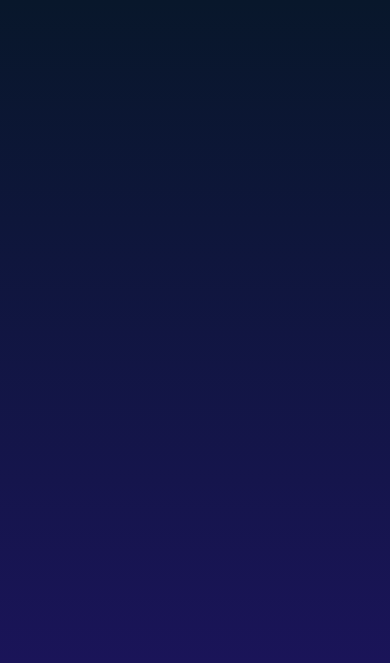 scroll, scrollTop: 97, scrollLeft: 0, axis: vertical 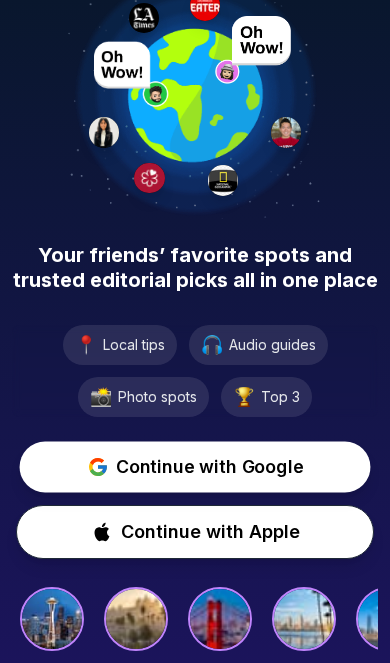 click on "Continue with Google" at bounding box center [209, 466] 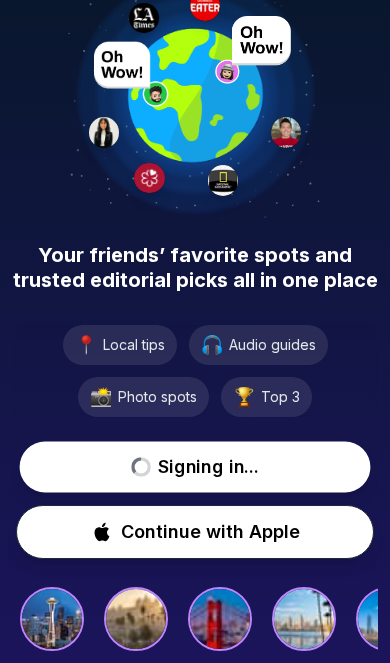 scroll, scrollTop: 96, scrollLeft: 0, axis: vertical 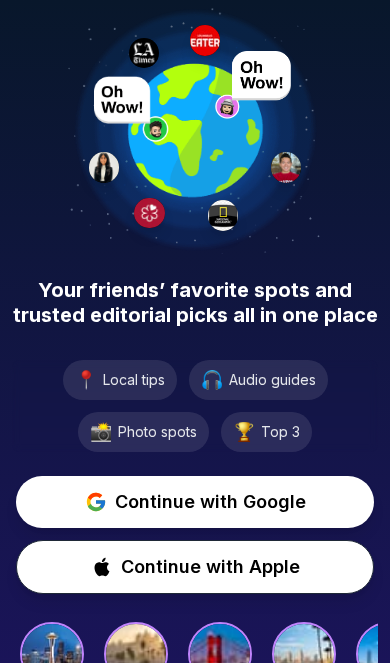 click on "Continue with Google" at bounding box center [210, 502] 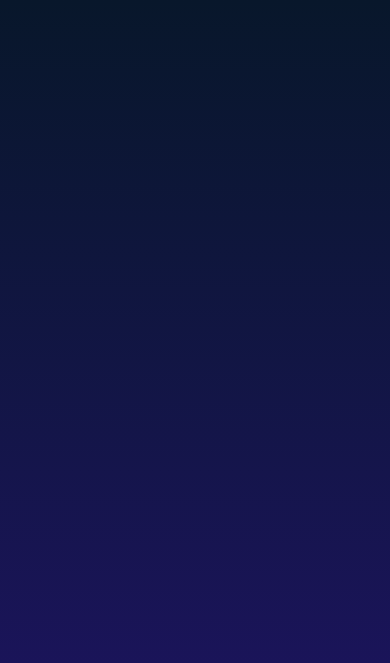 scroll, scrollTop: 0, scrollLeft: 0, axis: both 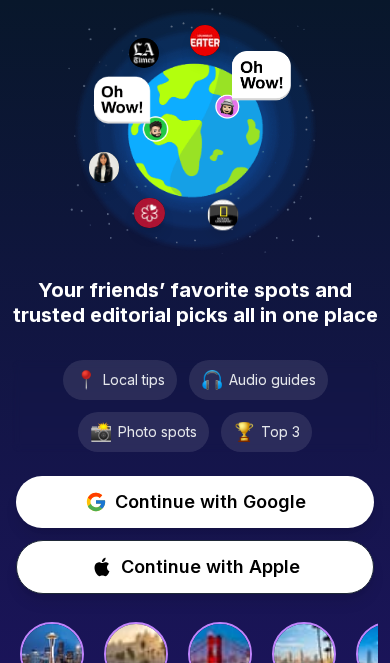 click on "Continue with Apple" at bounding box center (210, 567) 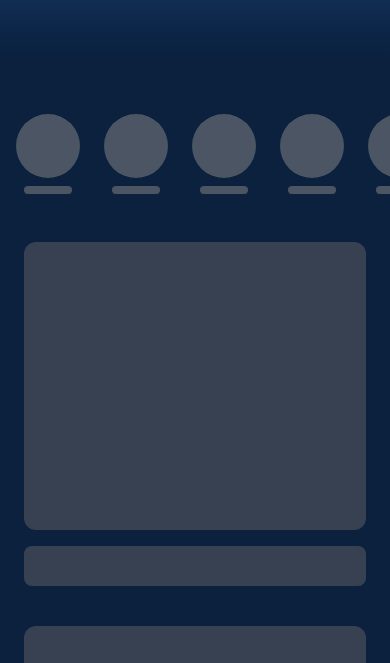 scroll, scrollTop: 0, scrollLeft: 0, axis: both 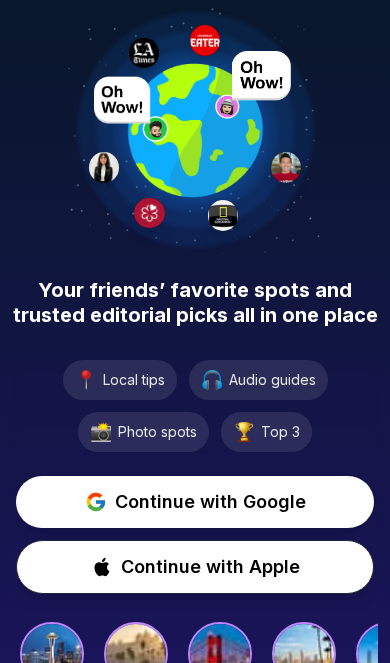 click on "Continue with Google" at bounding box center [210, 502] 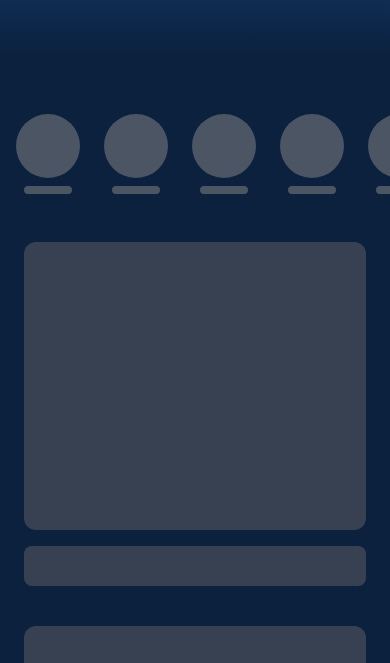 scroll, scrollTop: 0, scrollLeft: 0, axis: both 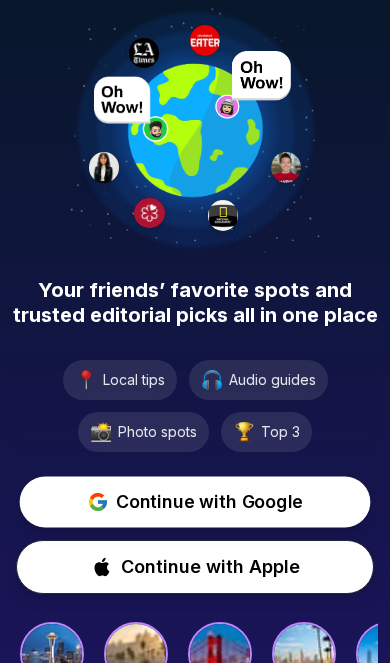 click on "Continue with Google" at bounding box center [209, 501] 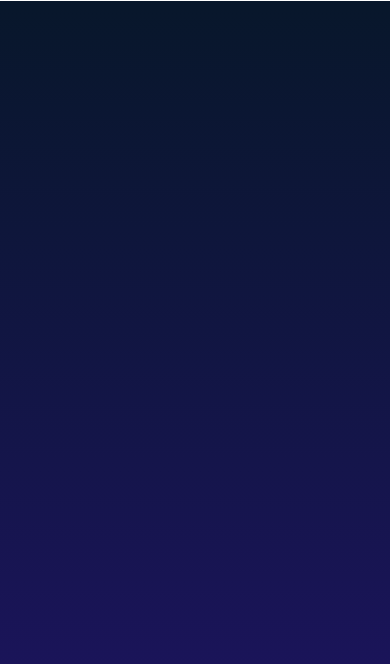 scroll, scrollTop: 0, scrollLeft: 0, axis: both 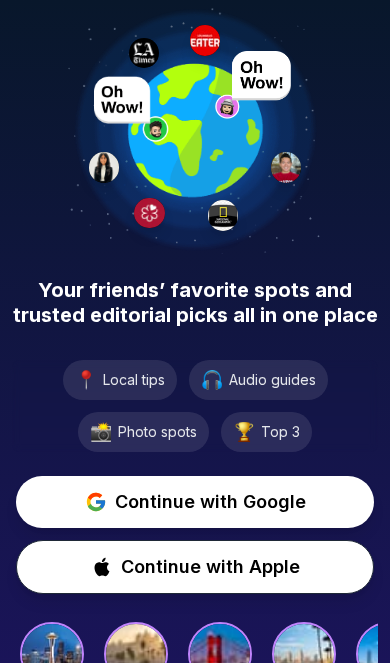 click on "Continue with Google" at bounding box center (210, 502) 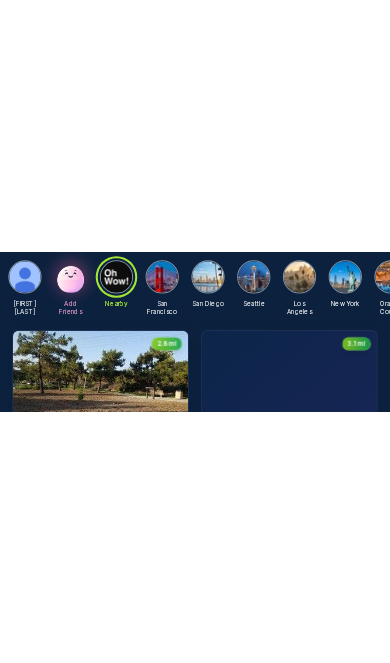 scroll, scrollTop: 2441, scrollLeft: 0, axis: vertical 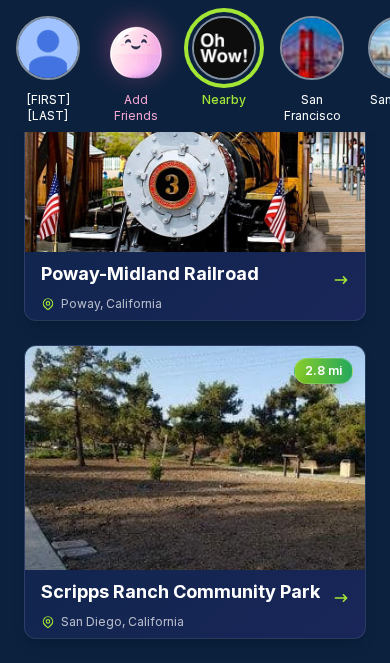 click at bounding box center [224, 48] 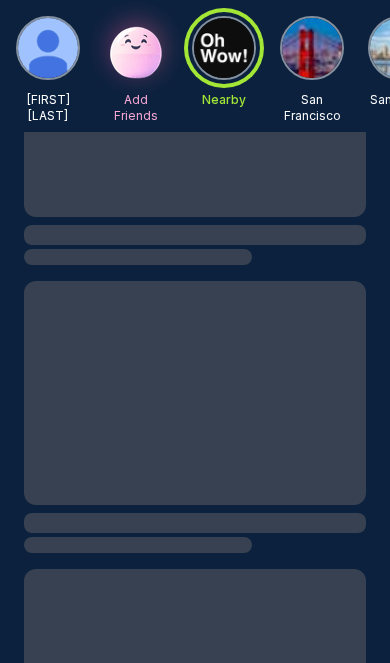 scroll, scrollTop: 0, scrollLeft: 0, axis: both 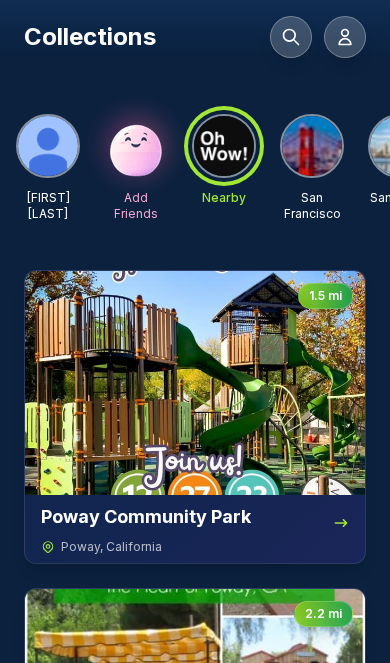 click at bounding box center [224, 146] 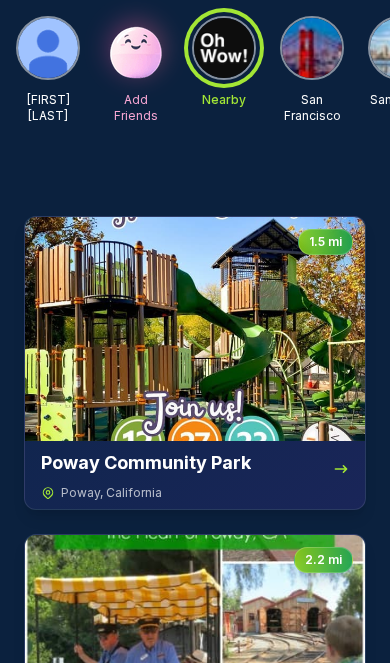 scroll, scrollTop: 0, scrollLeft: 0, axis: both 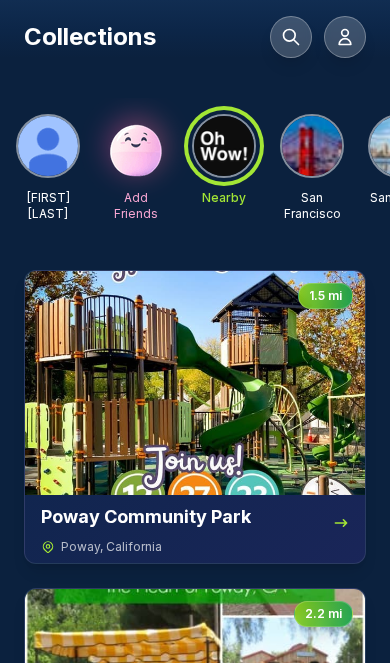 click at bounding box center (312, 146) 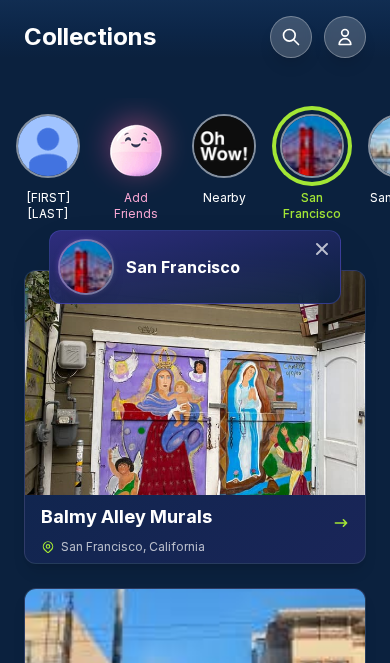 click at bounding box center [224, 146] 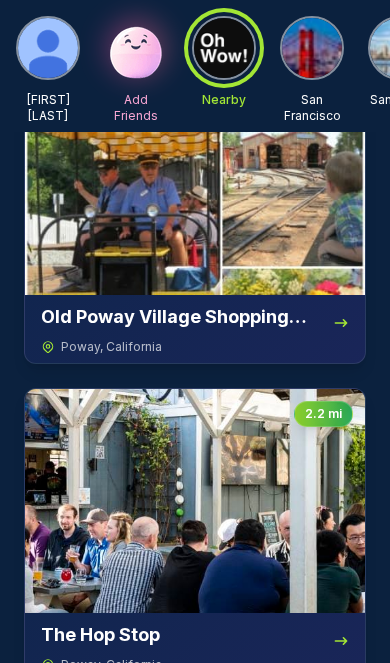 scroll, scrollTop: 0, scrollLeft: 0, axis: both 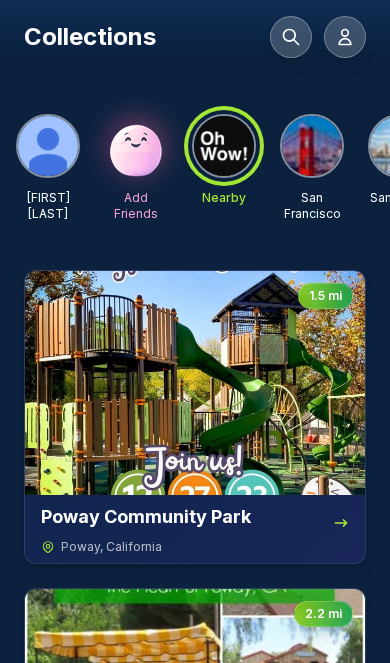 click at bounding box center [48, 146] 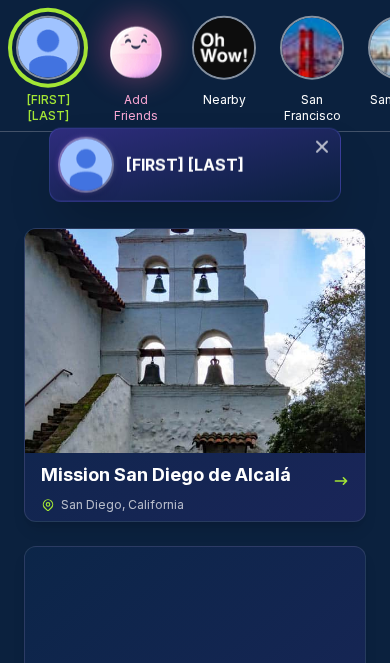 scroll, scrollTop: 0, scrollLeft: 0, axis: both 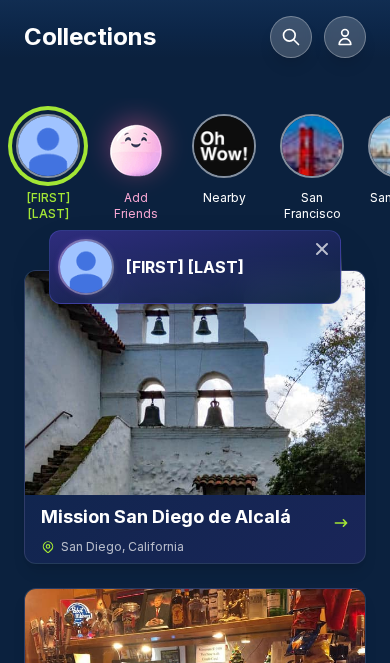 click at bounding box center (224, 146) 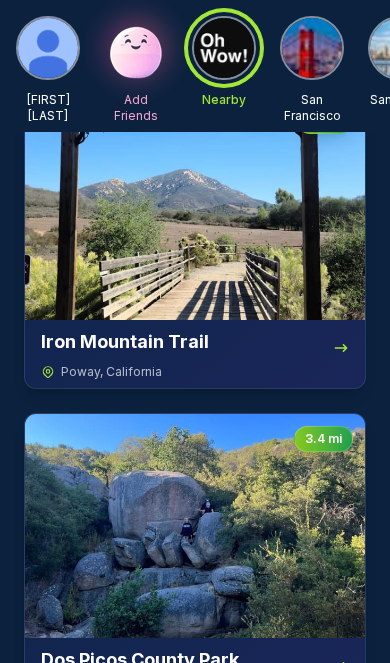 scroll, scrollTop: 0, scrollLeft: 0, axis: both 